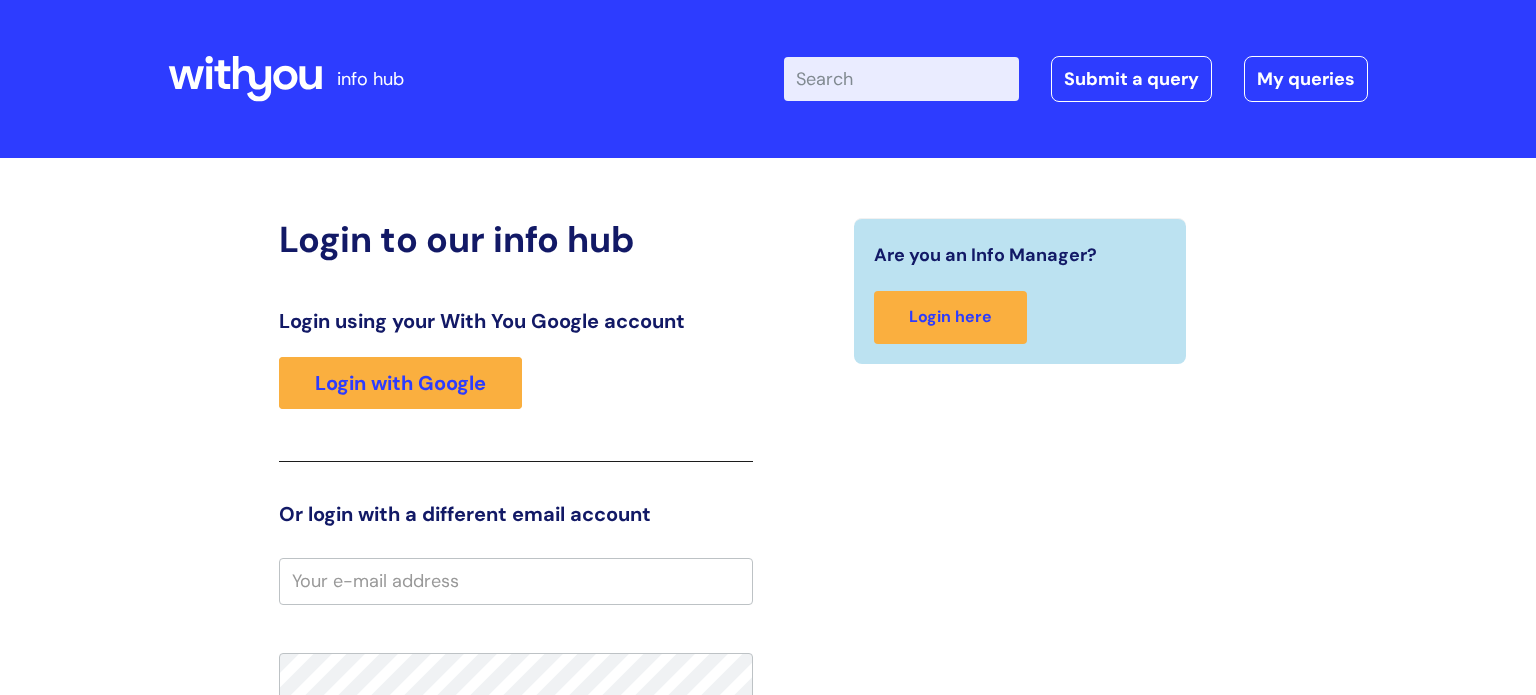 scroll, scrollTop: 0, scrollLeft: 0, axis: both 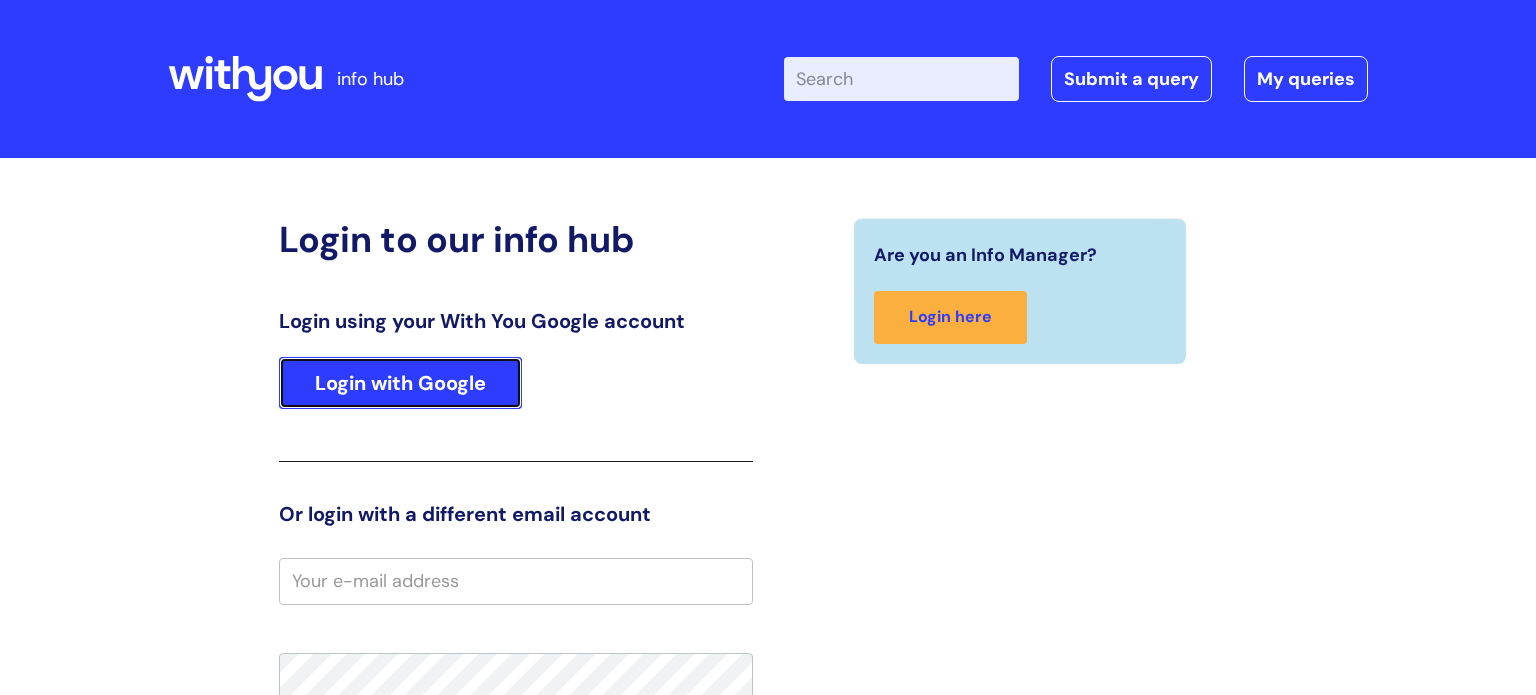 click on "Login with Google" at bounding box center [400, 383] 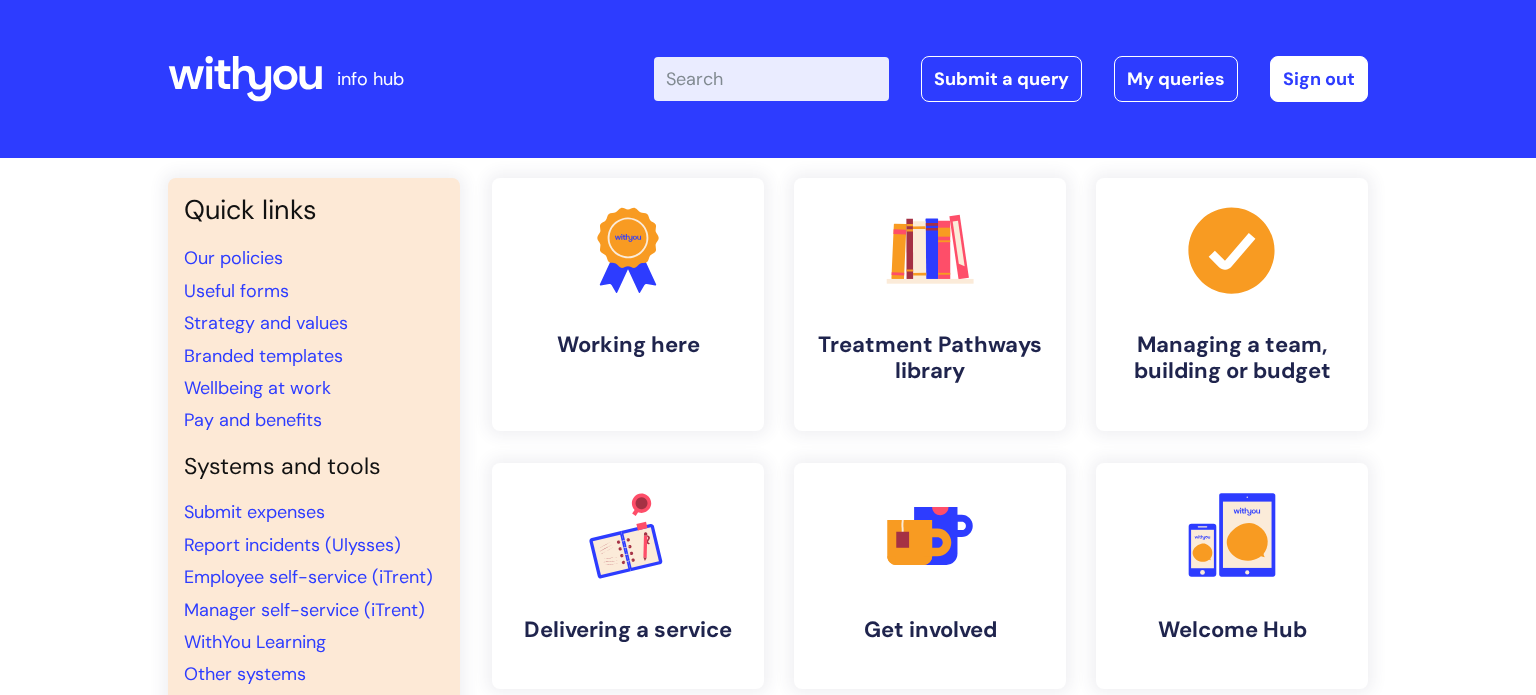 scroll, scrollTop: 0, scrollLeft: 0, axis: both 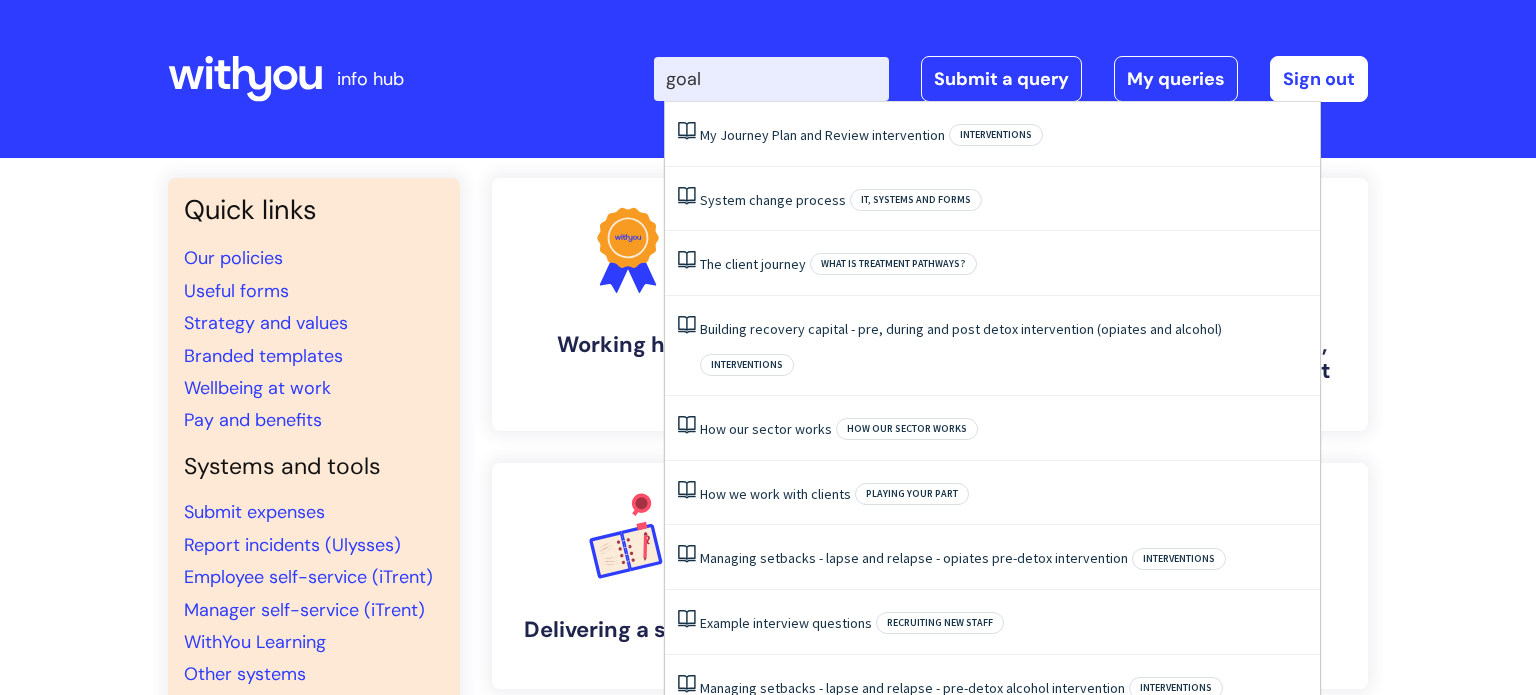 type on "goal" 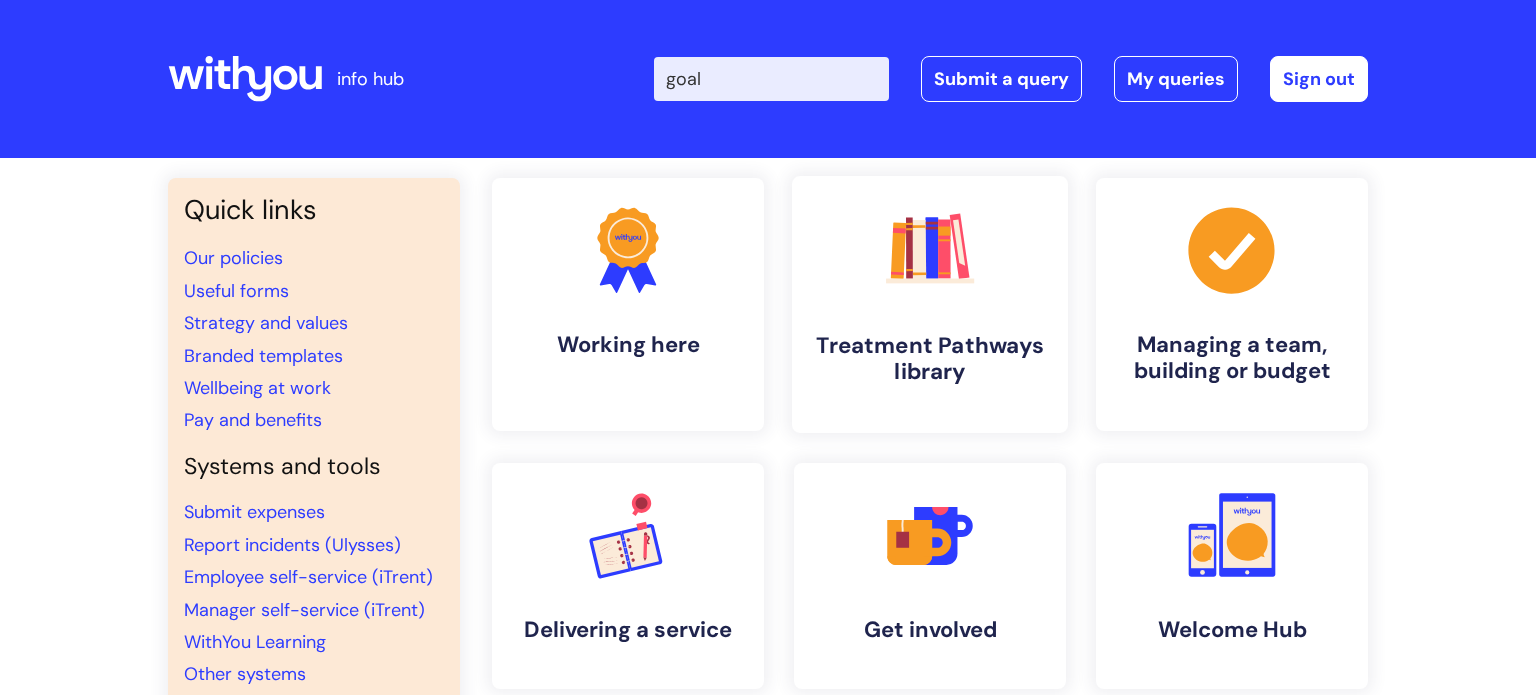 click on "Treatment Pathways library" at bounding box center (930, 359) 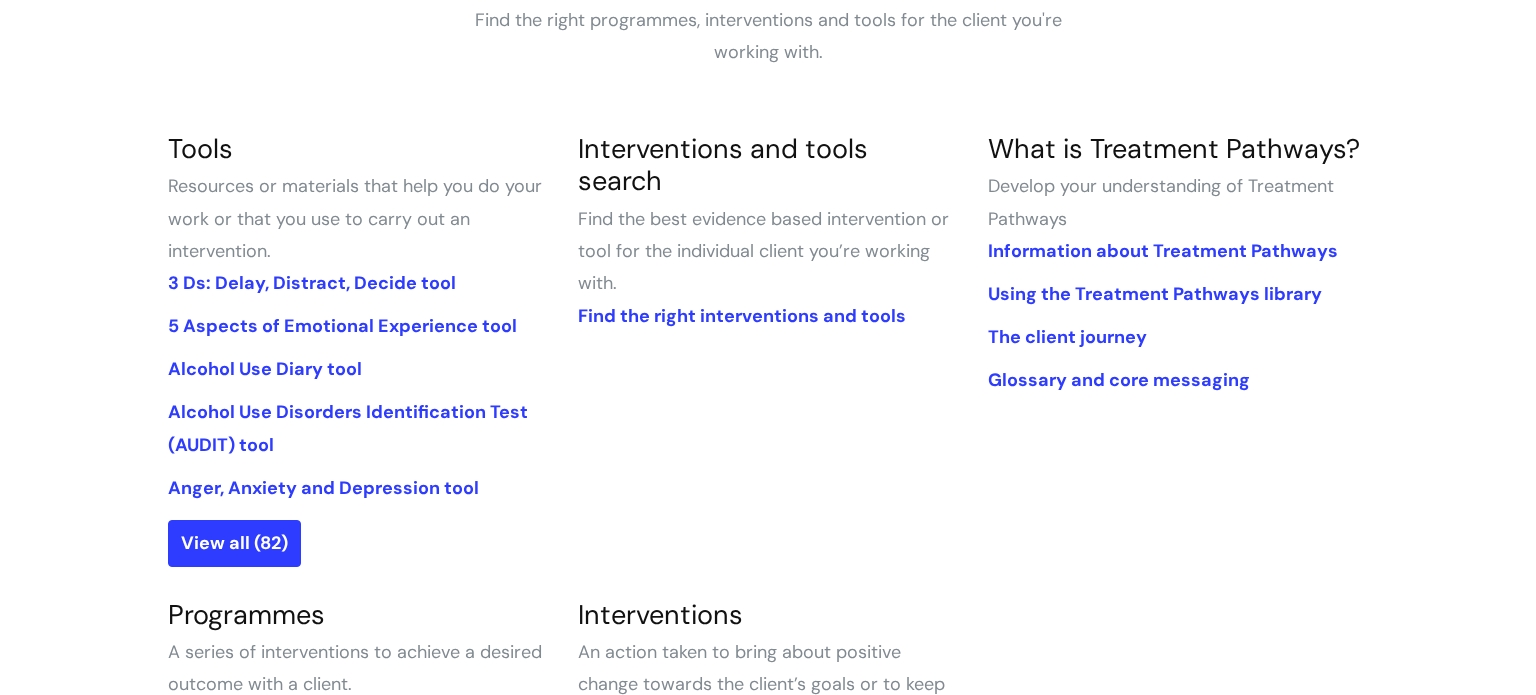 scroll, scrollTop: 440, scrollLeft: 0, axis: vertical 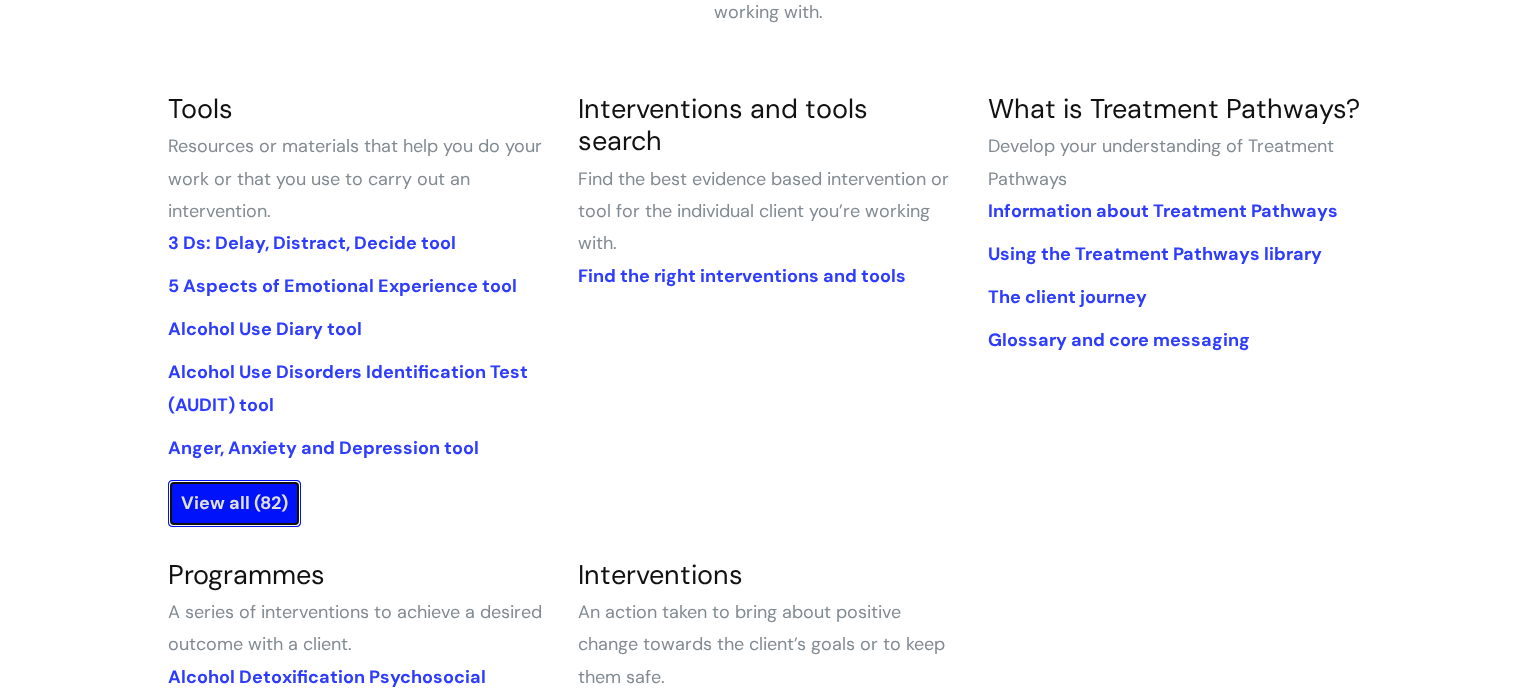 click on "View all (82)" at bounding box center [234, 503] 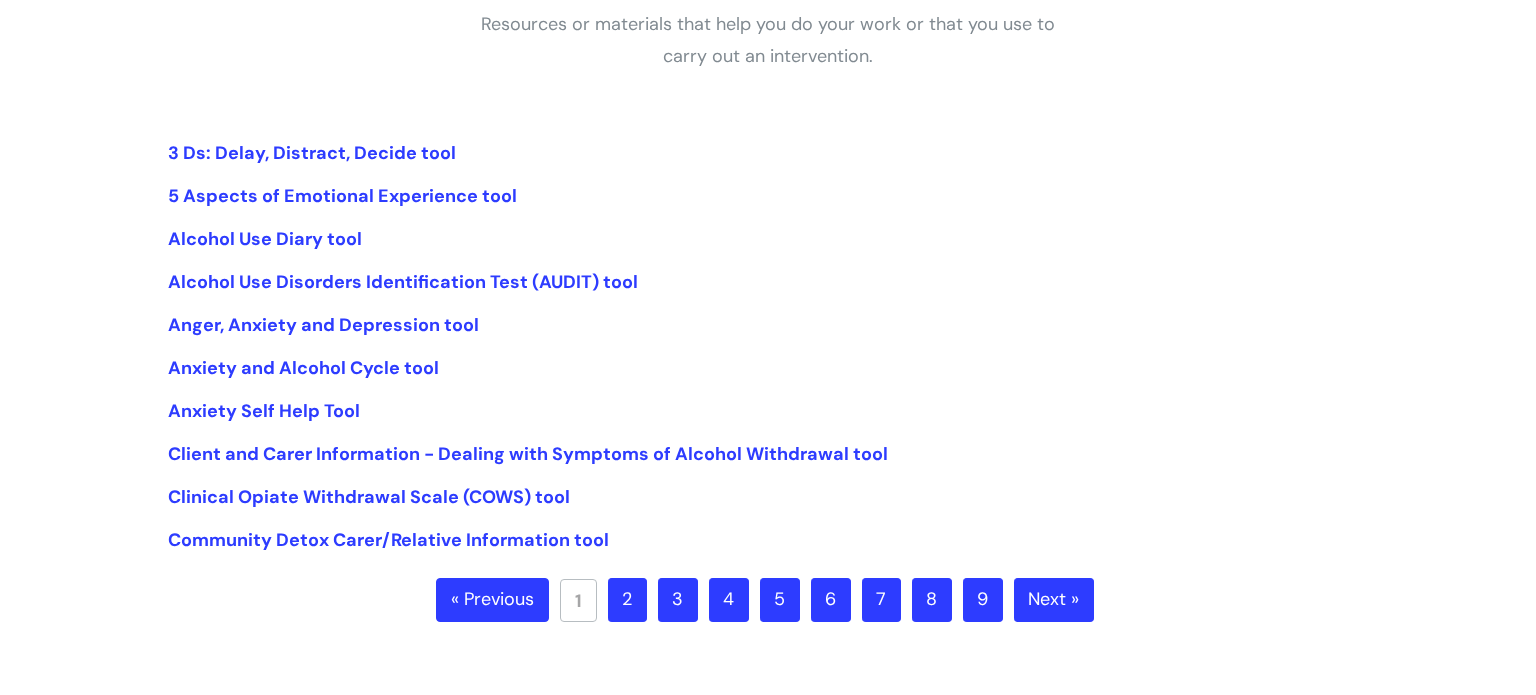 scroll, scrollTop: 440, scrollLeft: 0, axis: vertical 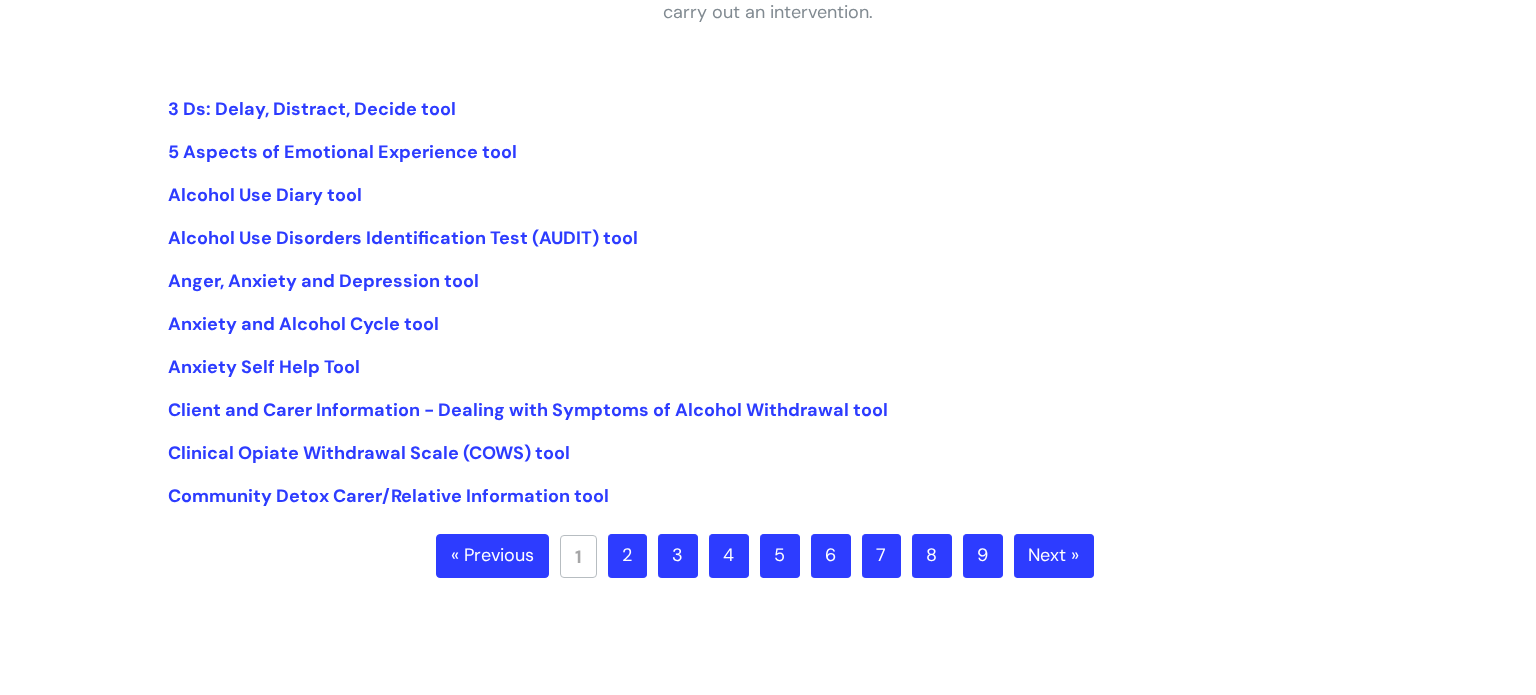 click on "2" at bounding box center [627, 556] 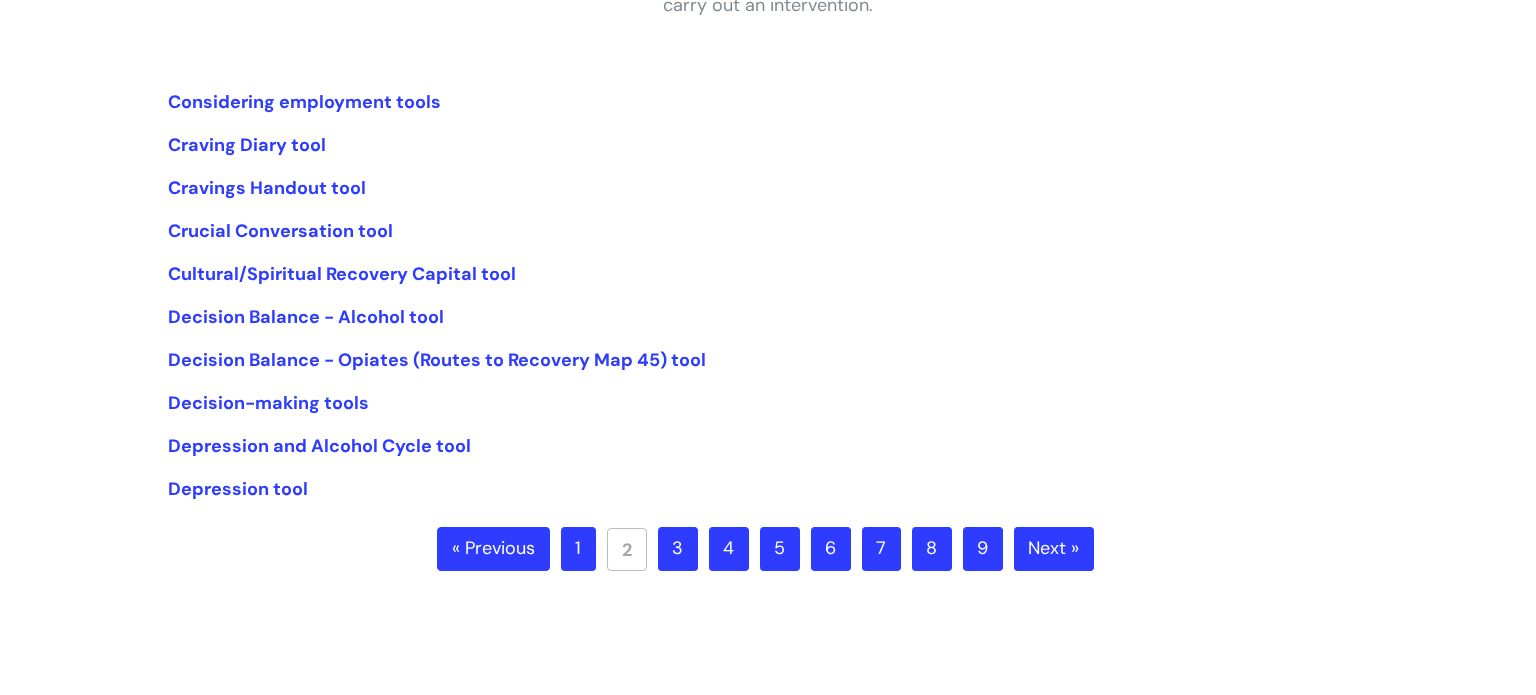 scroll, scrollTop: 480, scrollLeft: 0, axis: vertical 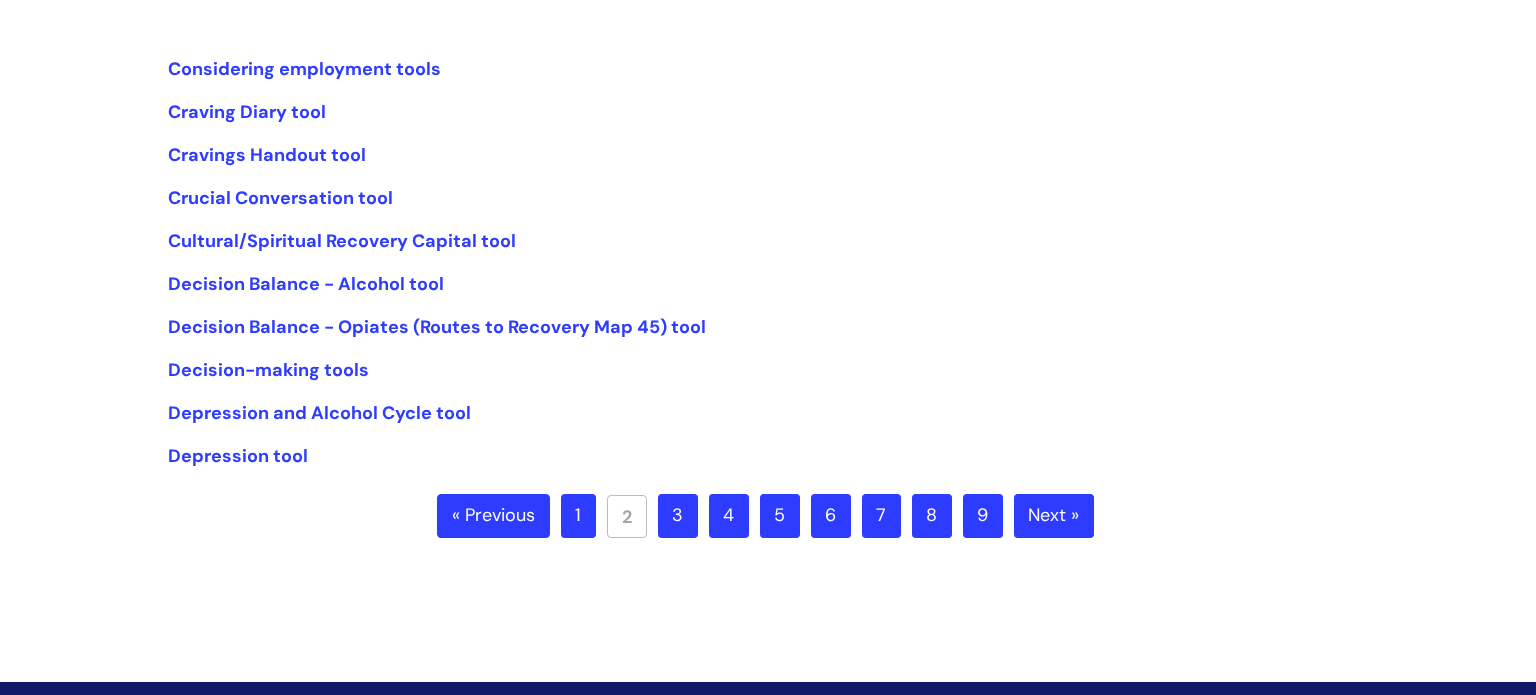 click on "3" at bounding box center [678, 516] 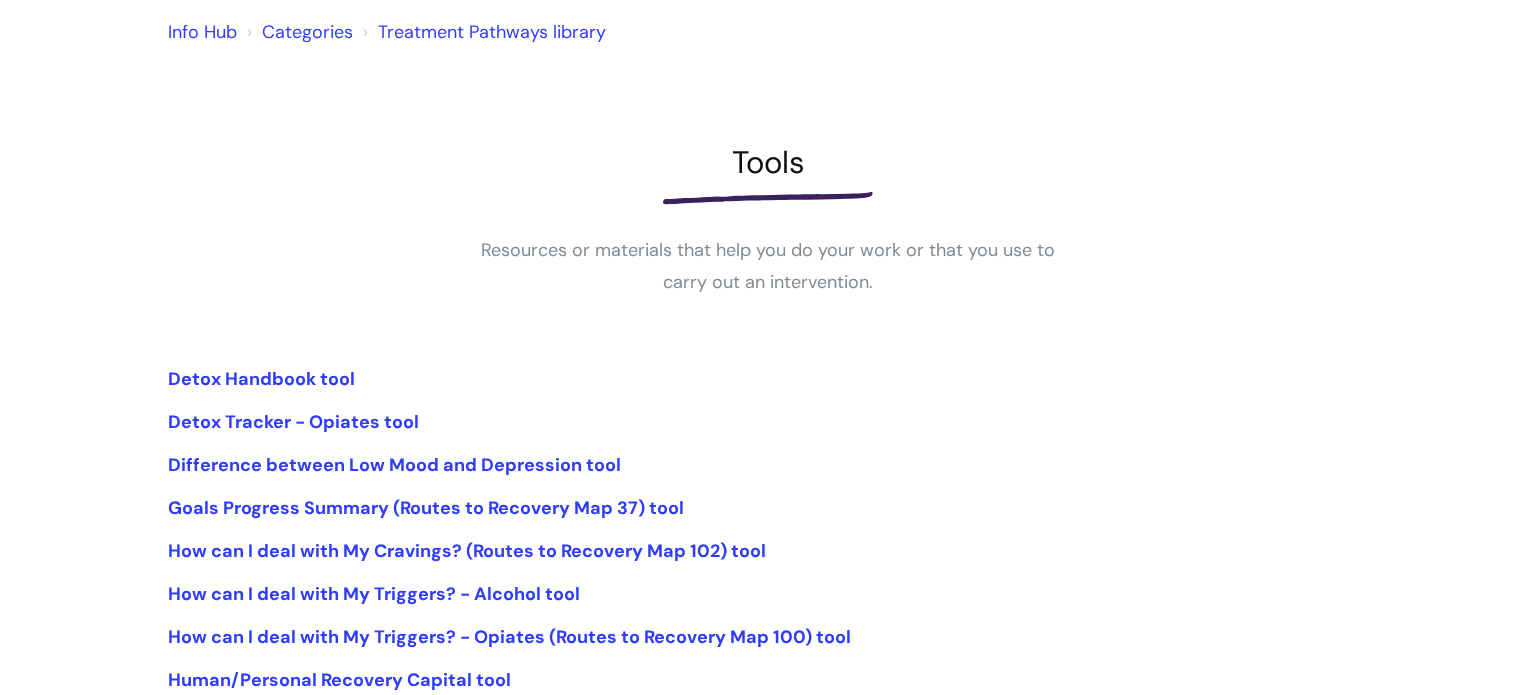 scroll, scrollTop: 280, scrollLeft: 0, axis: vertical 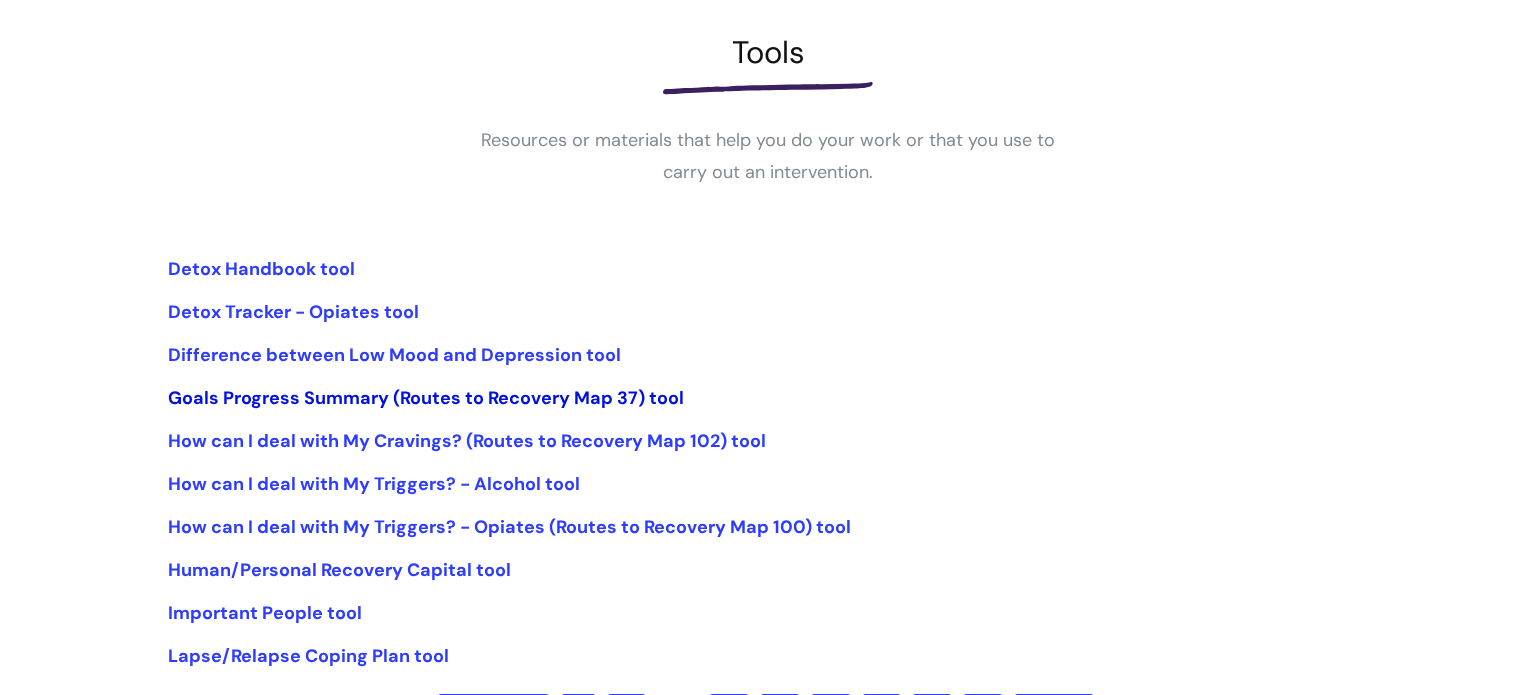 click on "Goals Progress Summary (Routes to Recovery Map 37) tool" at bounding box center (426, 398) 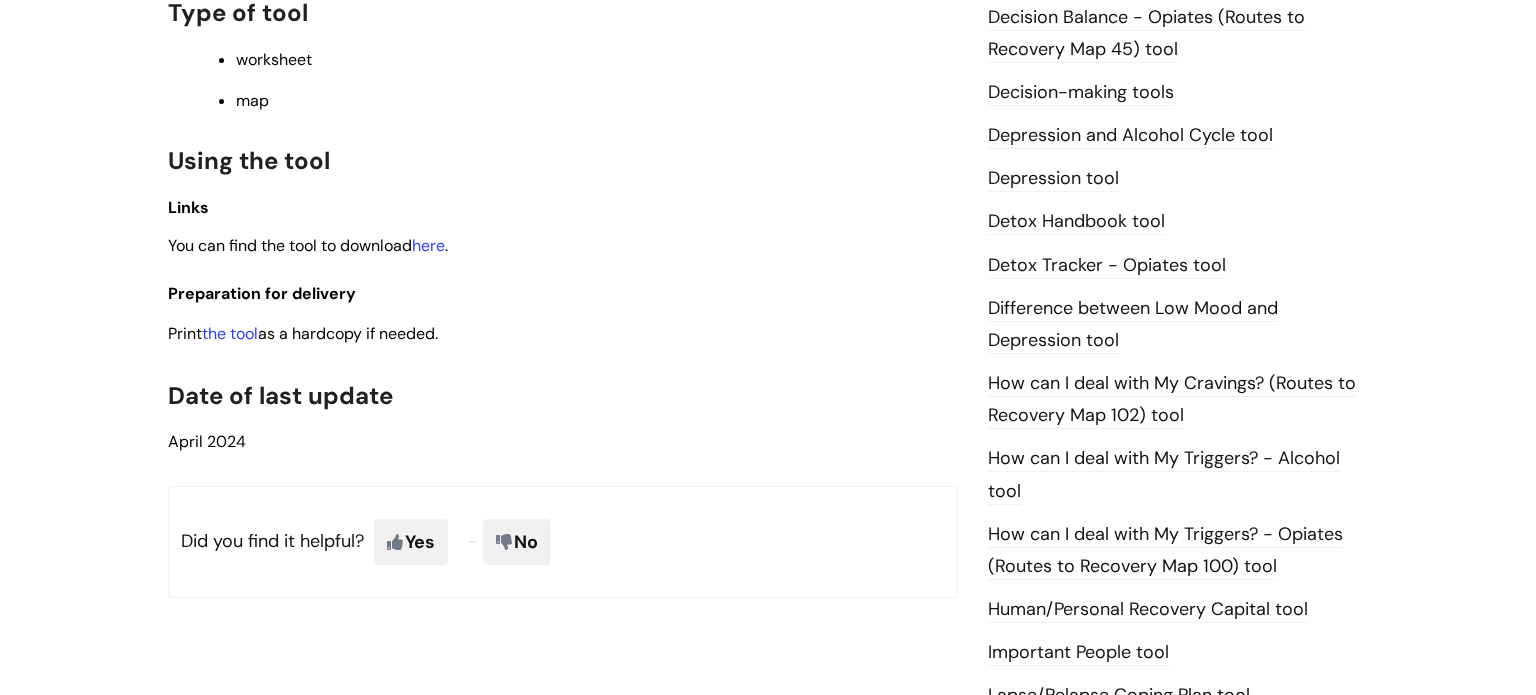 scroll, scrollTop: 1080, scrollLeft: 0, axis: vertical 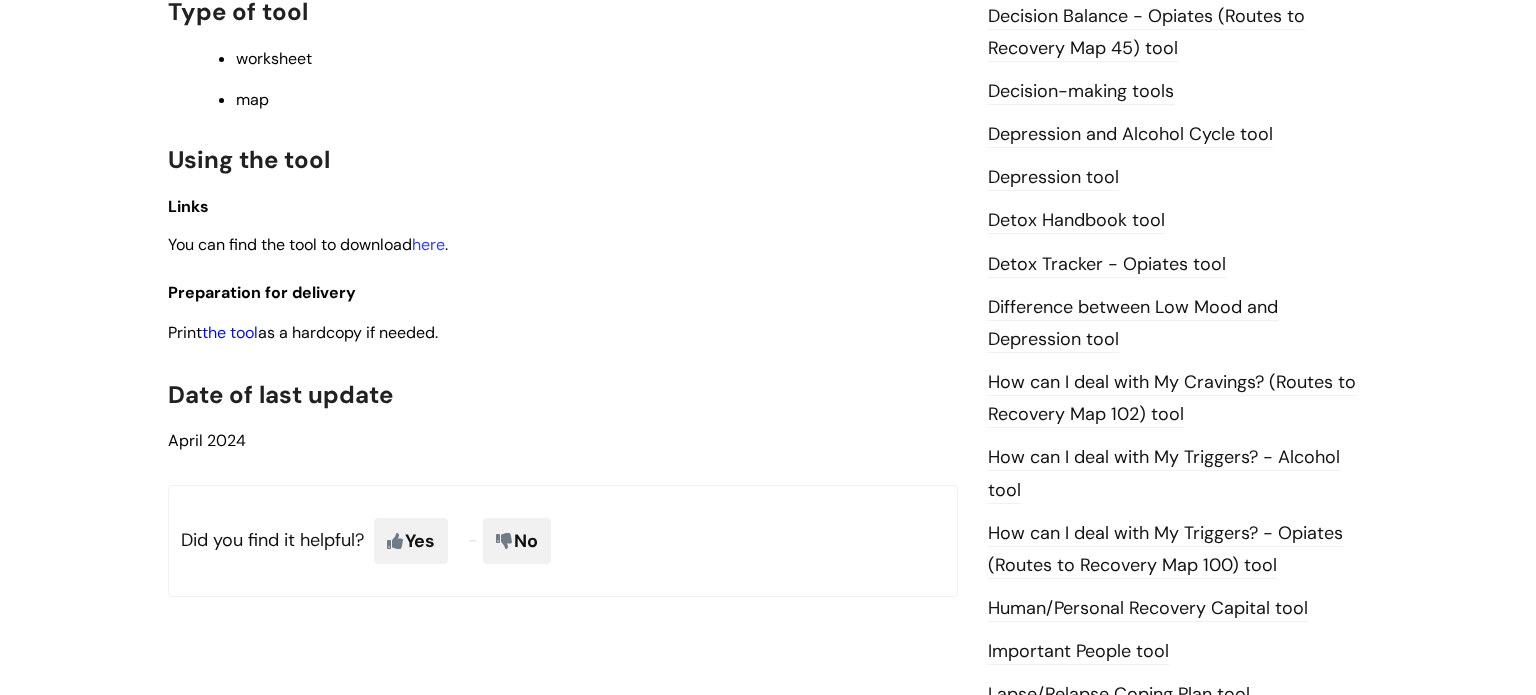 click on "the tool" at bounding box center [230, 332] 